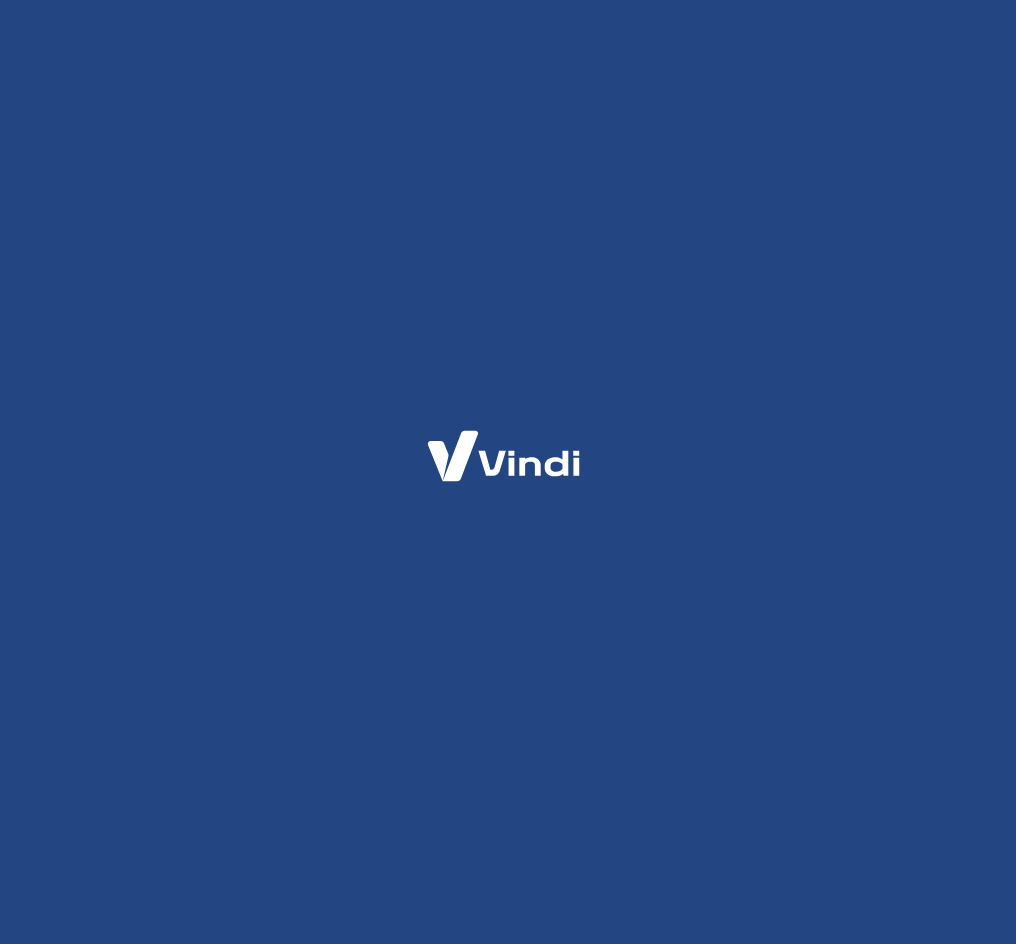 scroll, scrollTop: 0, scrollLeft: 0, axis: both 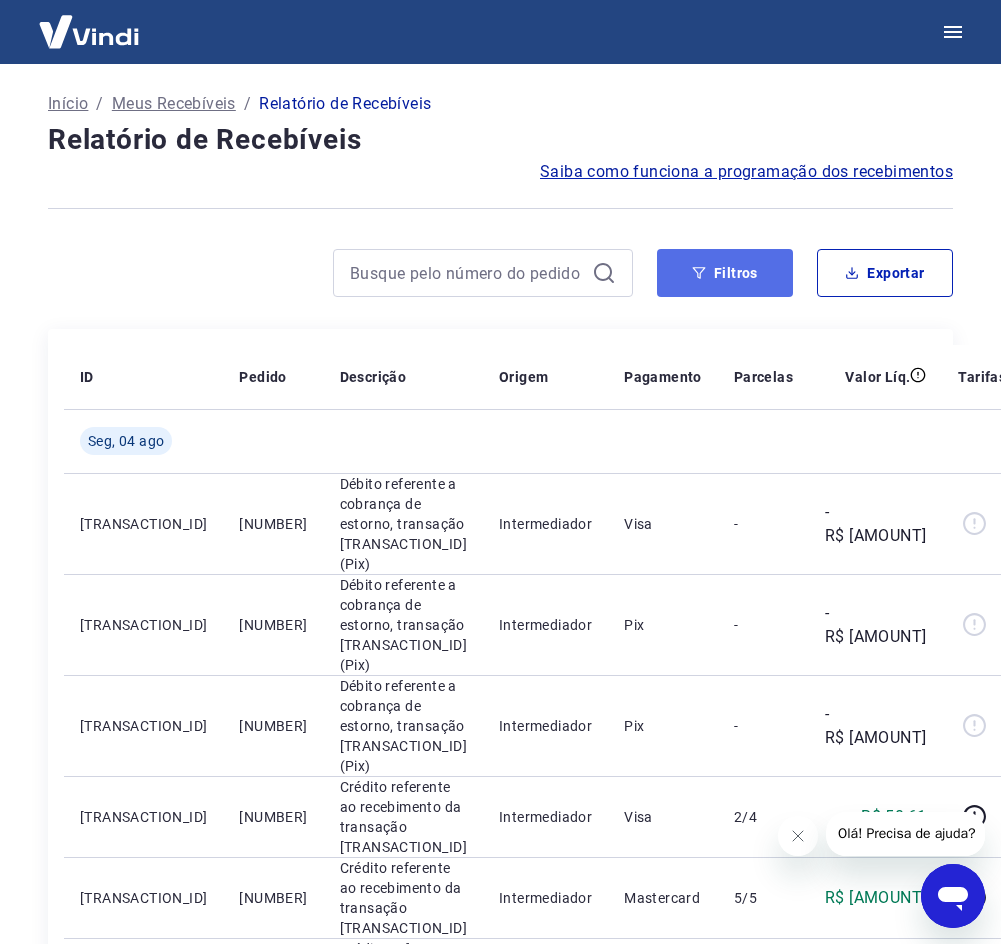 click on "Filtros" at bounding box center [725, 273] 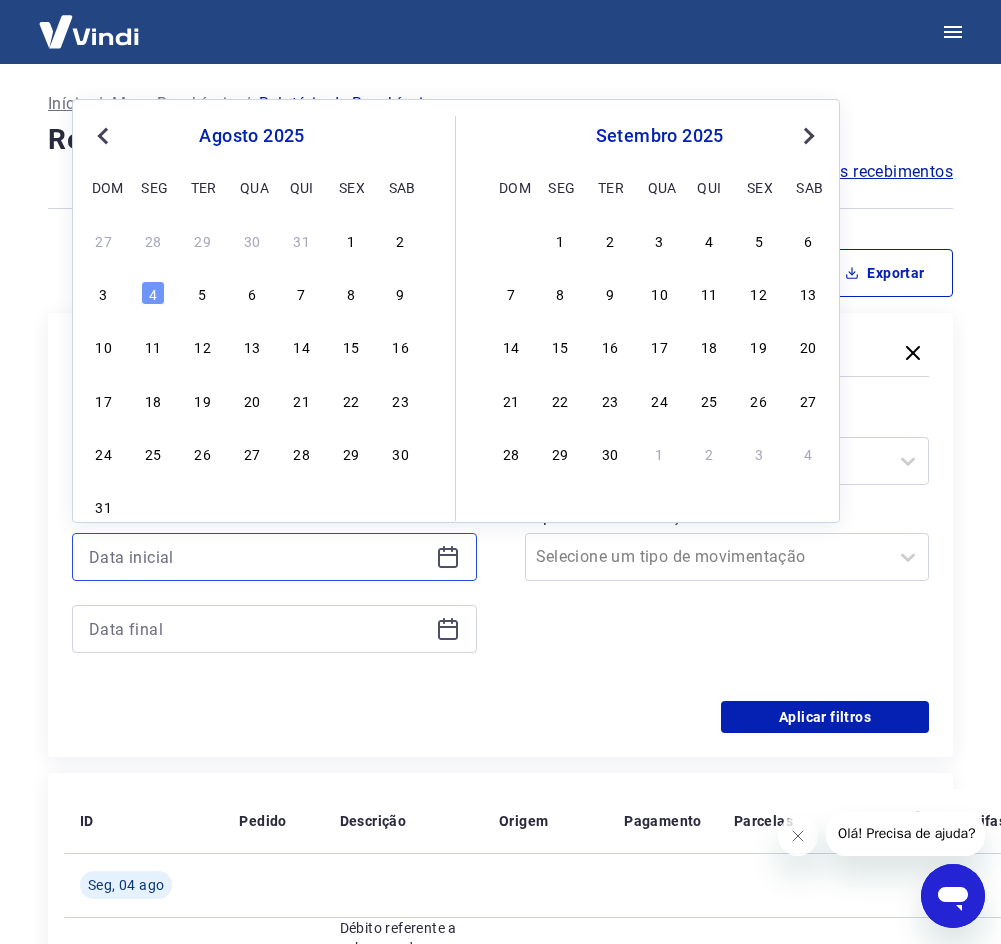 drag, startPoint x: 290, startPoint y: 562, endPoint x: 306, endPoint y: 569, distance: 17.464249 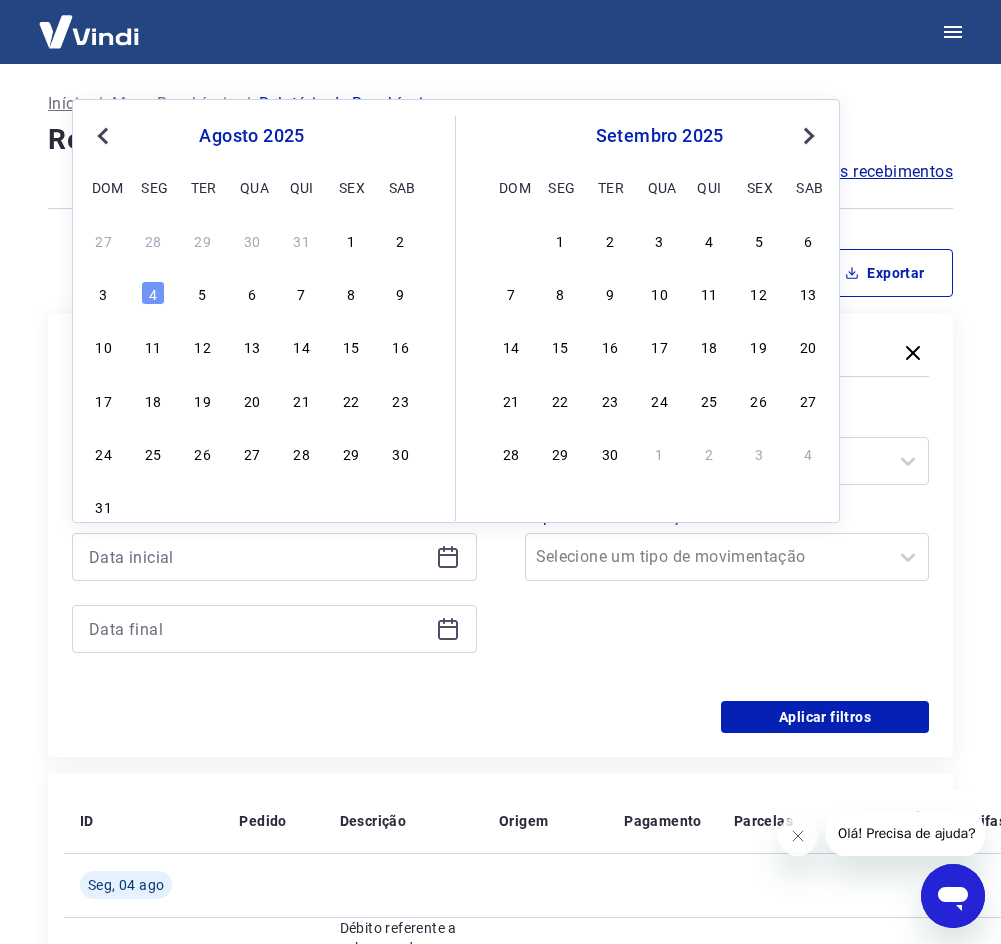 click on "Previous Month" at bounding box center (105, 135) 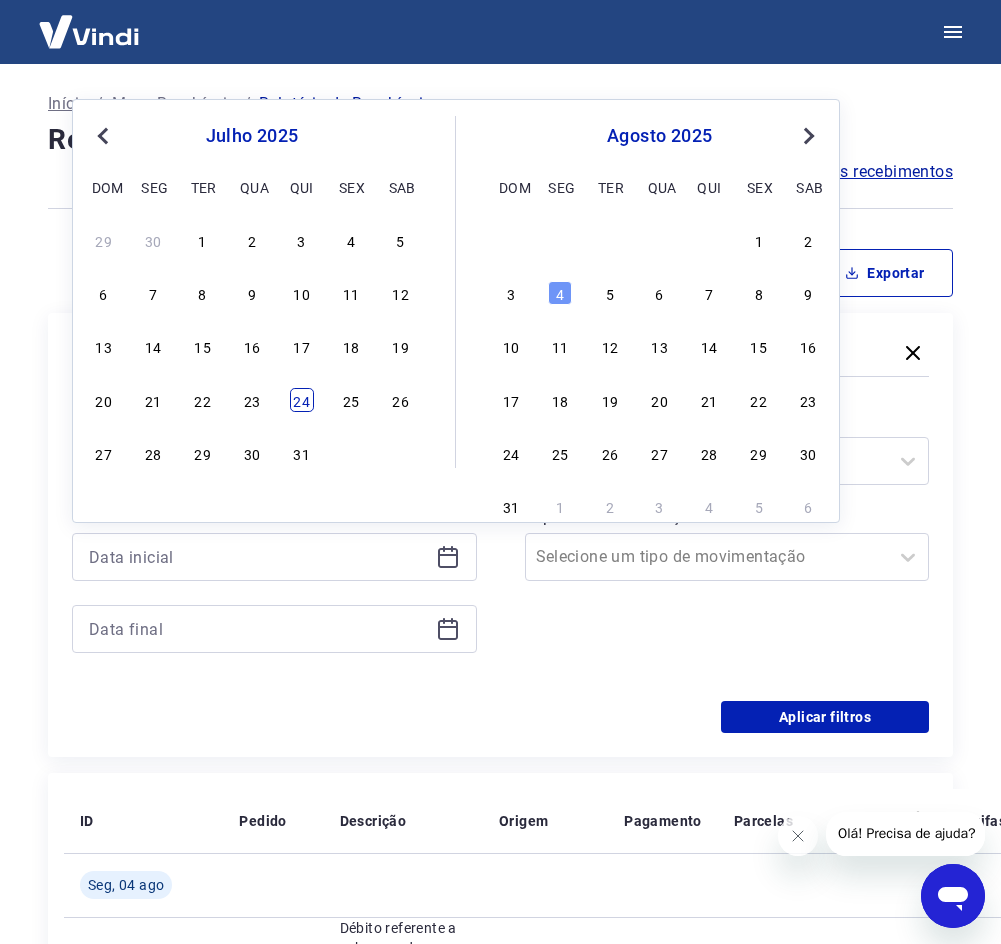 click on "24" at bounding box center (302, 400) 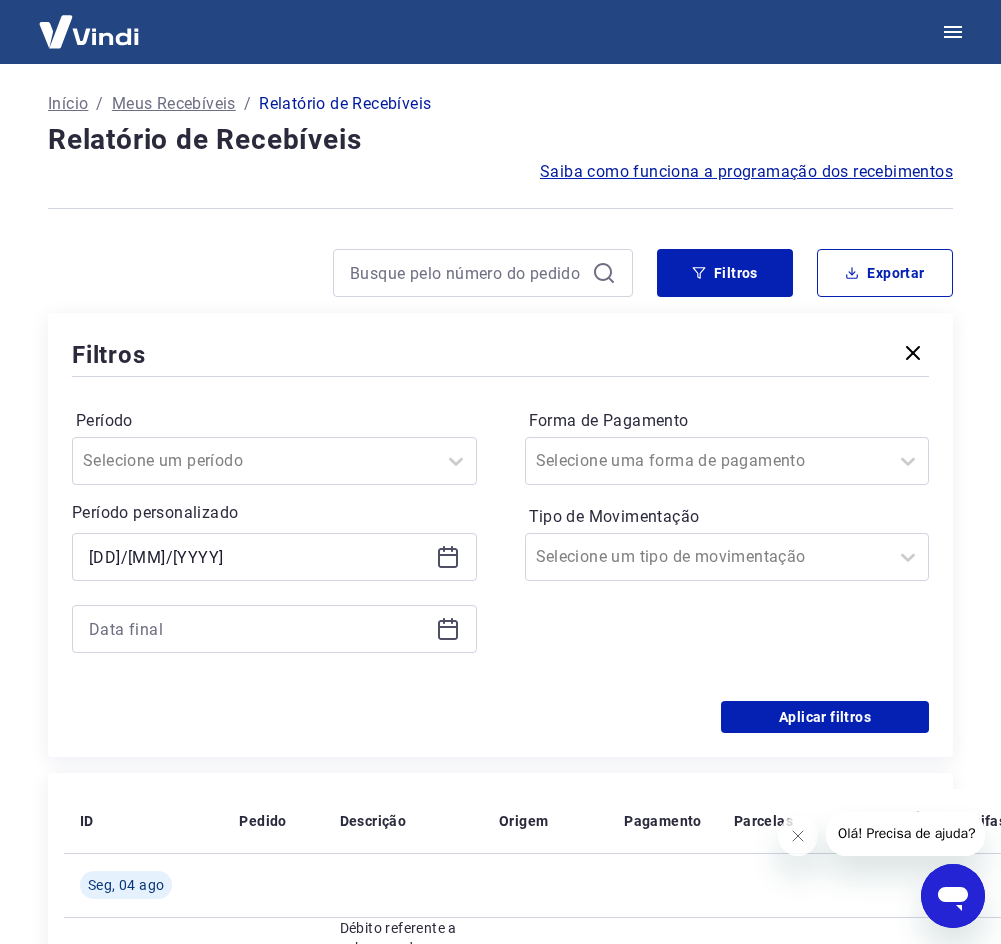 click 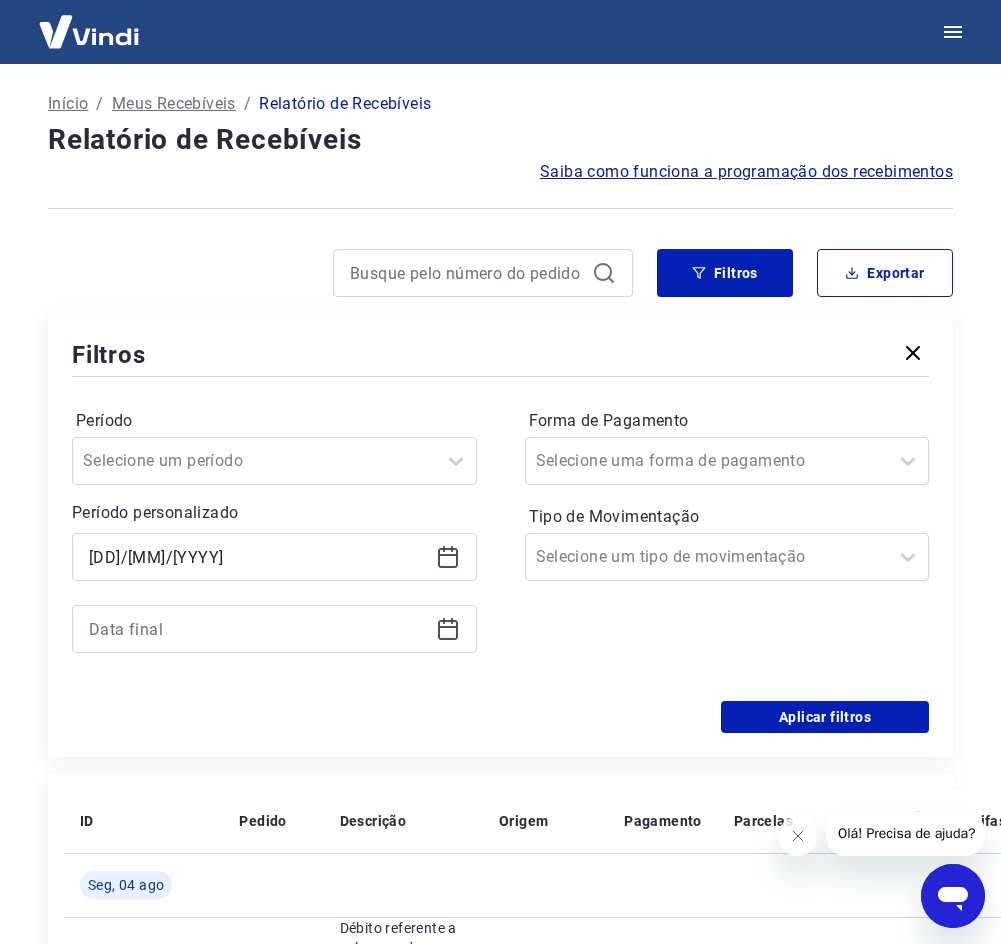 click 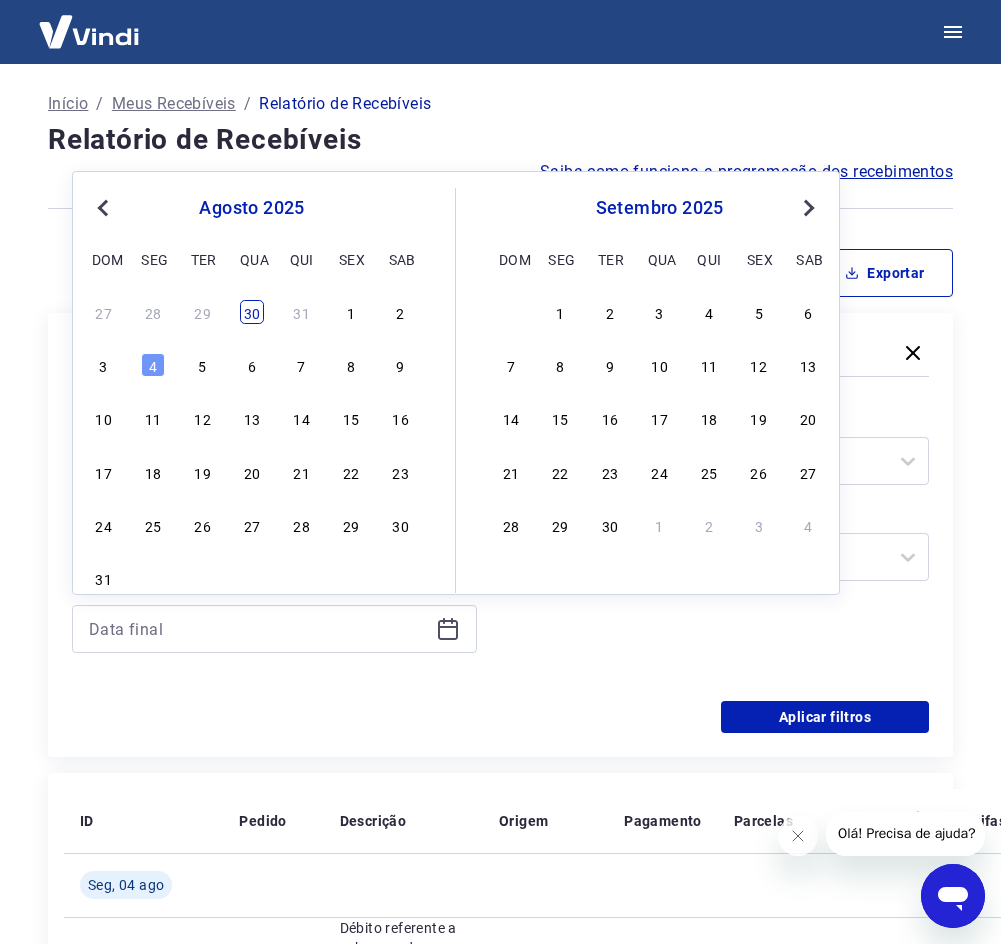 click on "30" at bounding box center [252, 312] 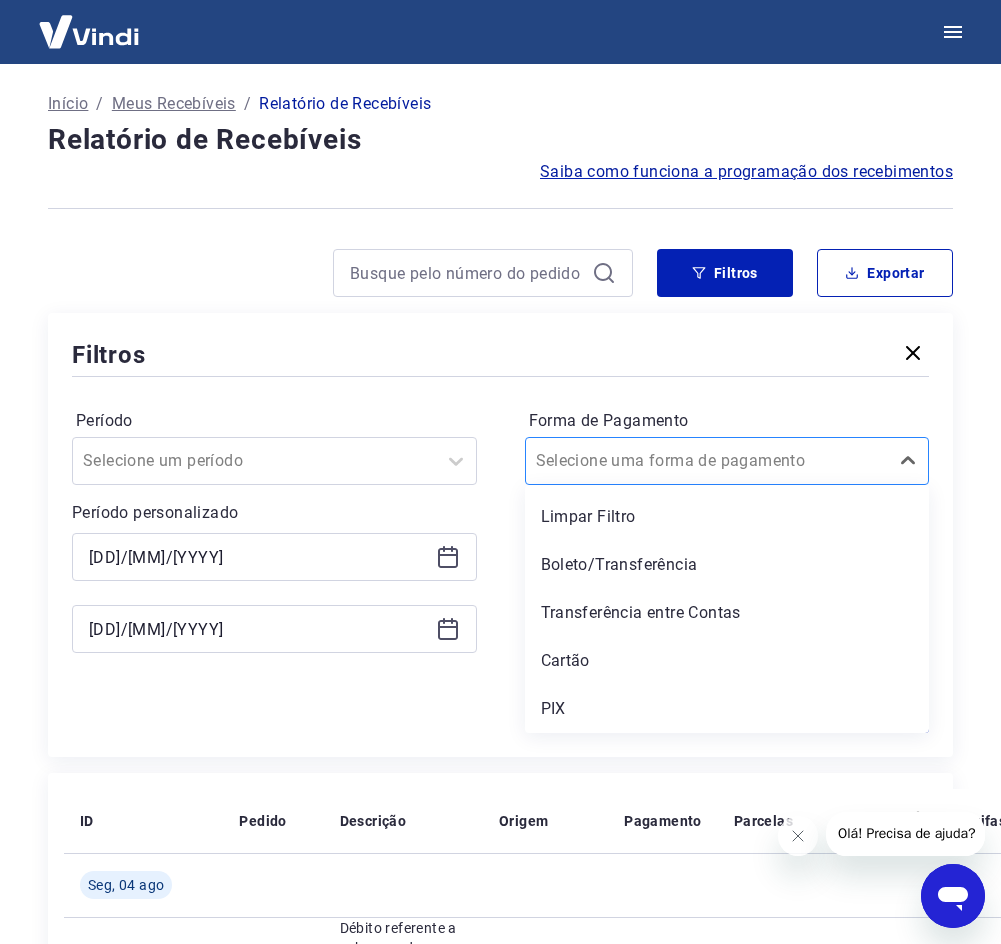 click on "Forma de Pagamento" at bounding box center [637, 461] 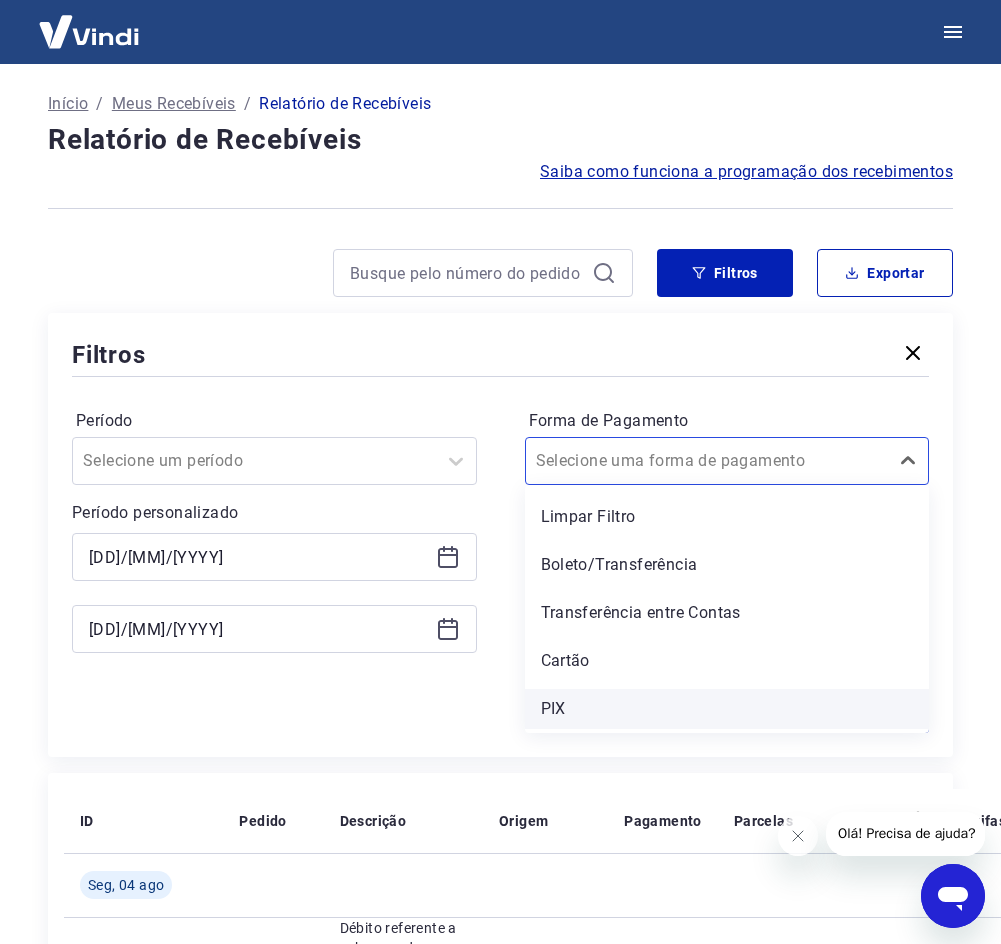 click on "PIX" at bounding box center (727, 709) 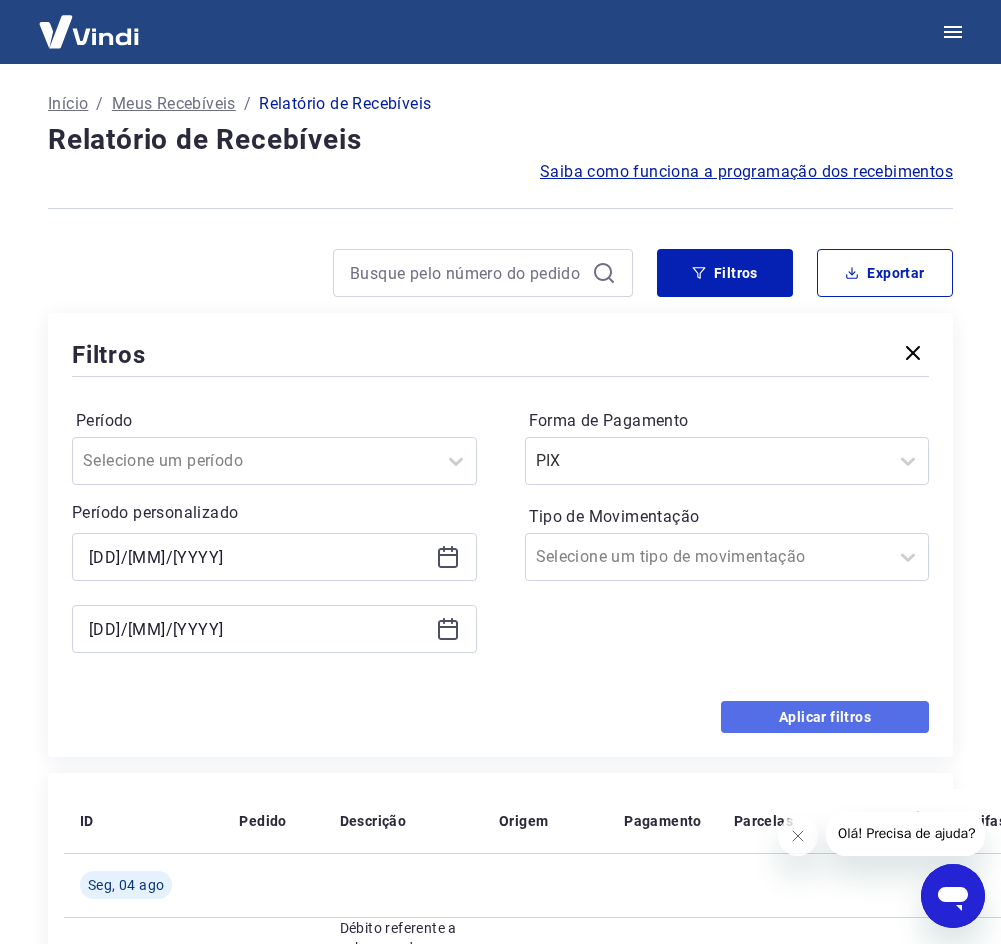 click on "Aplicar filtros" at bounding box center (825, 717) 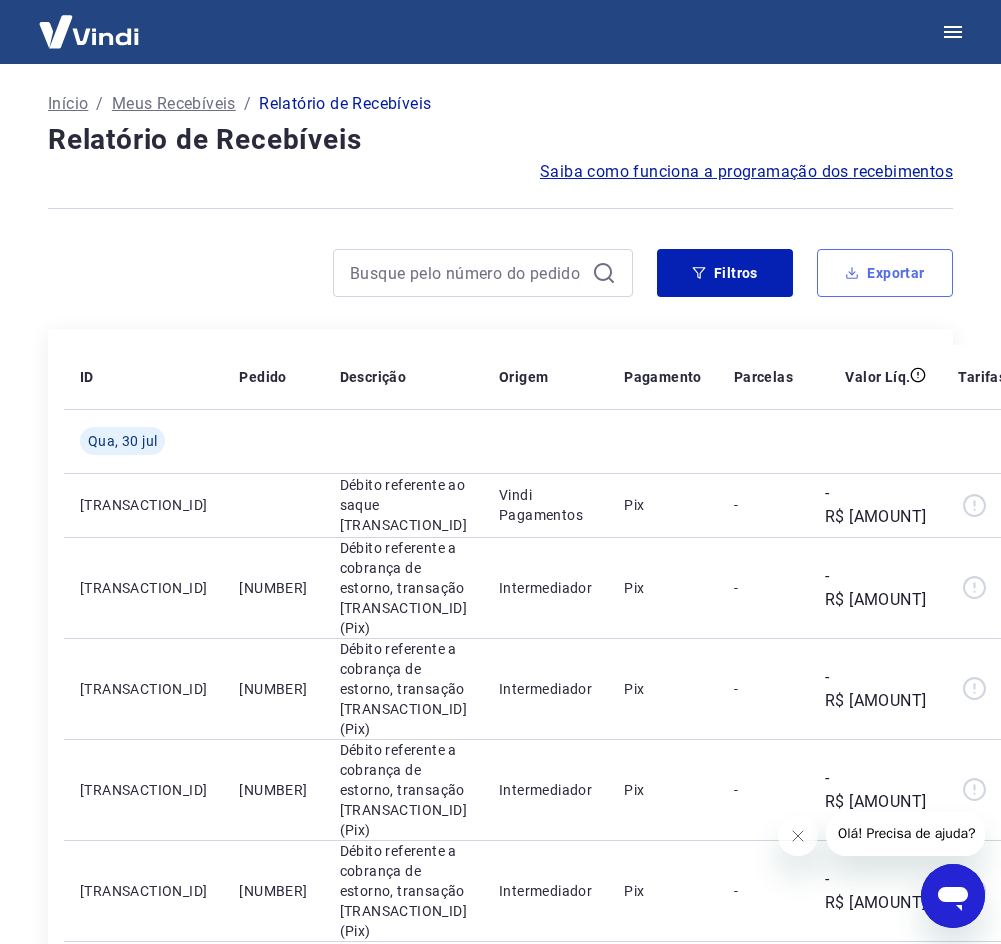 click on "Exportar" at bounding box center [885, 273] 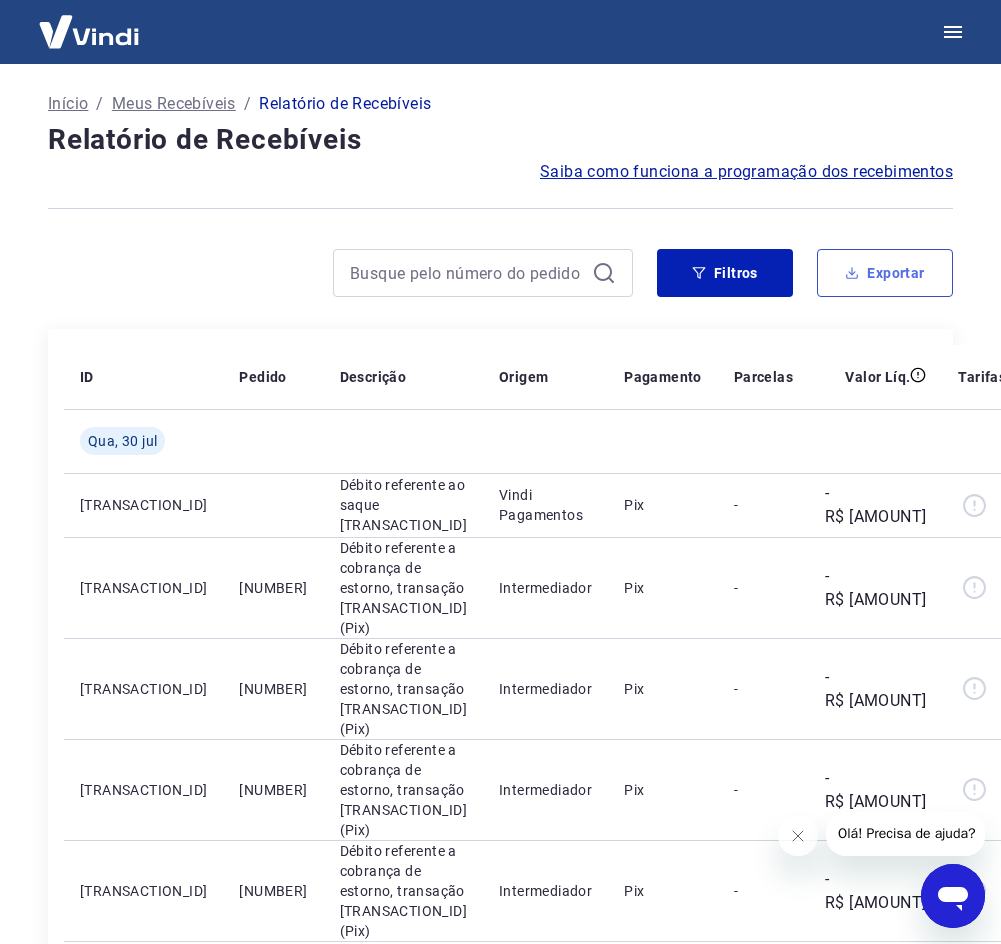 type on "[DD]/[MM]/[YYYY]" 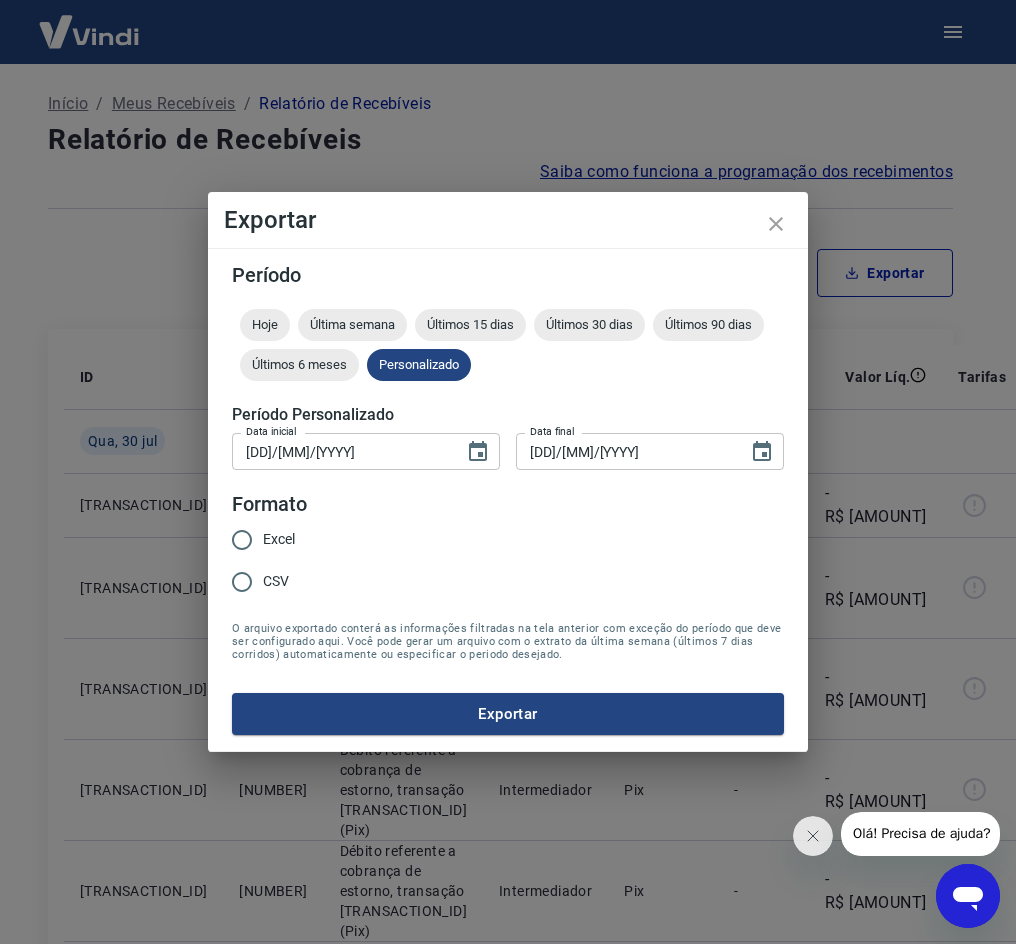 click on "CSV" at bounding box center [276, 581] 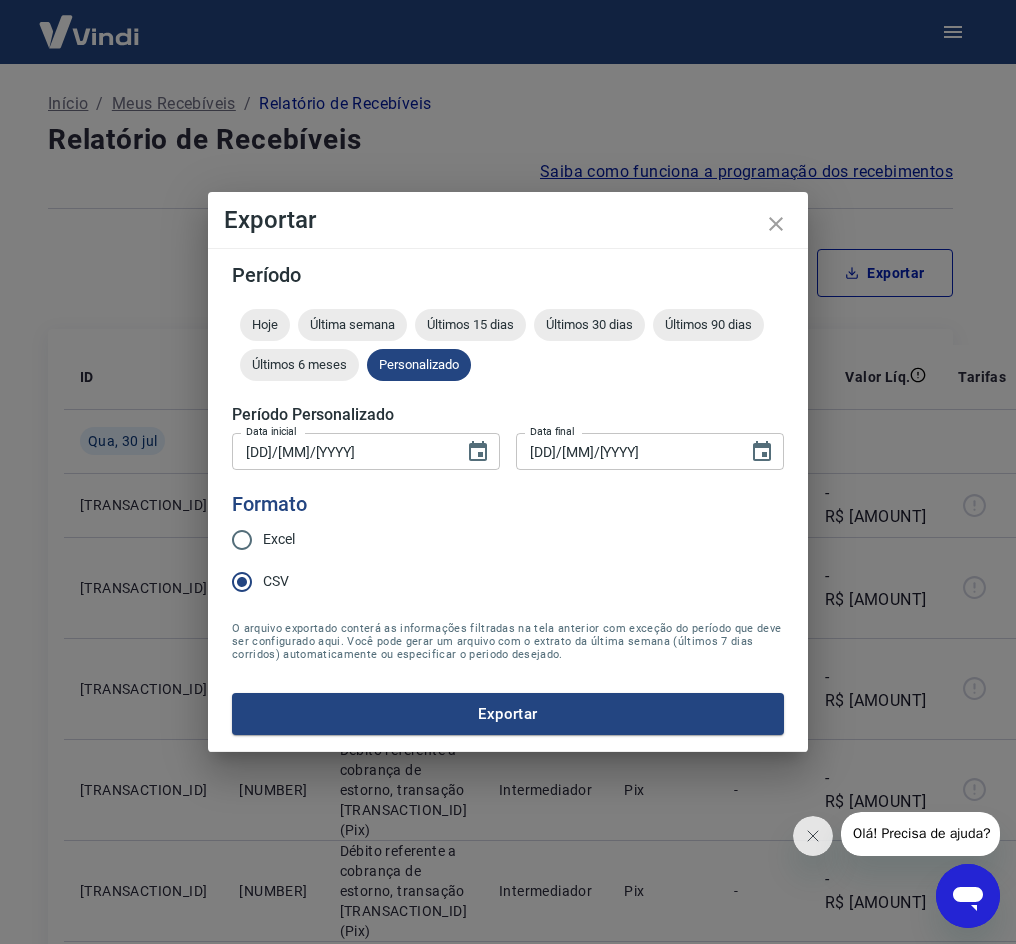 click on "Exportar" at bounding box center (508, 714) 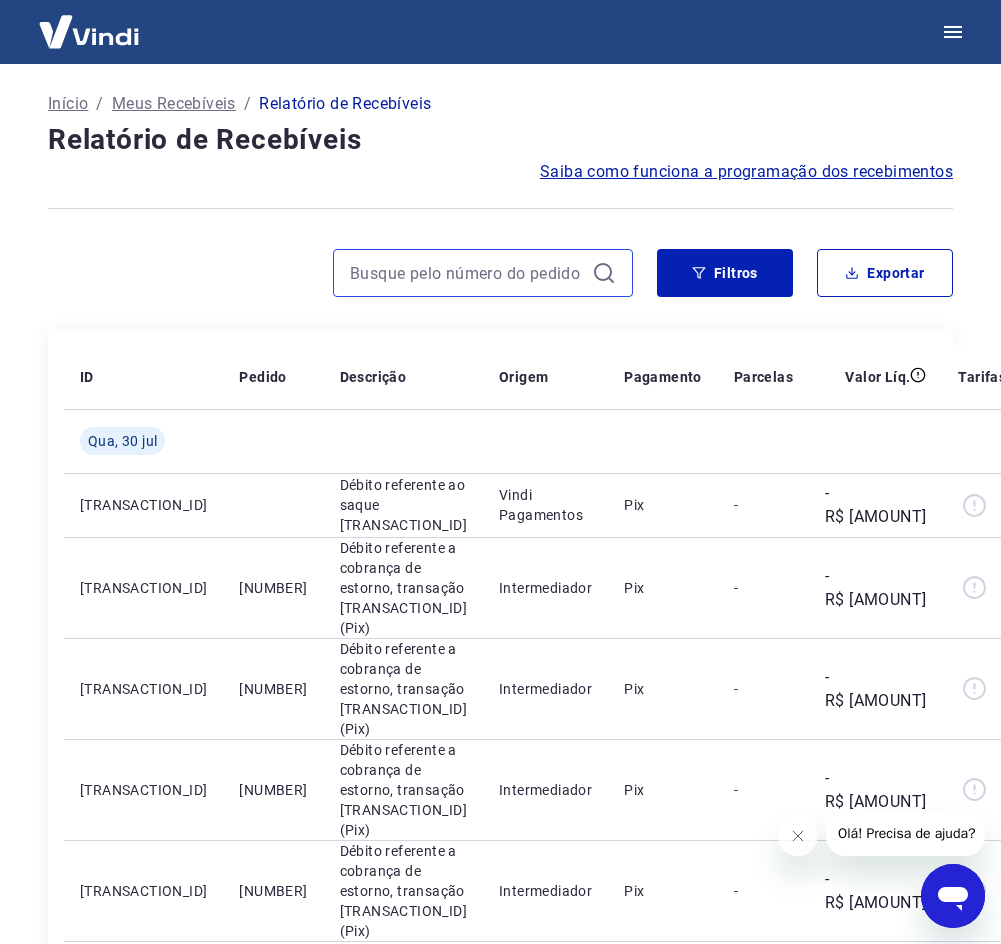 click at bounding box center (467, 273) 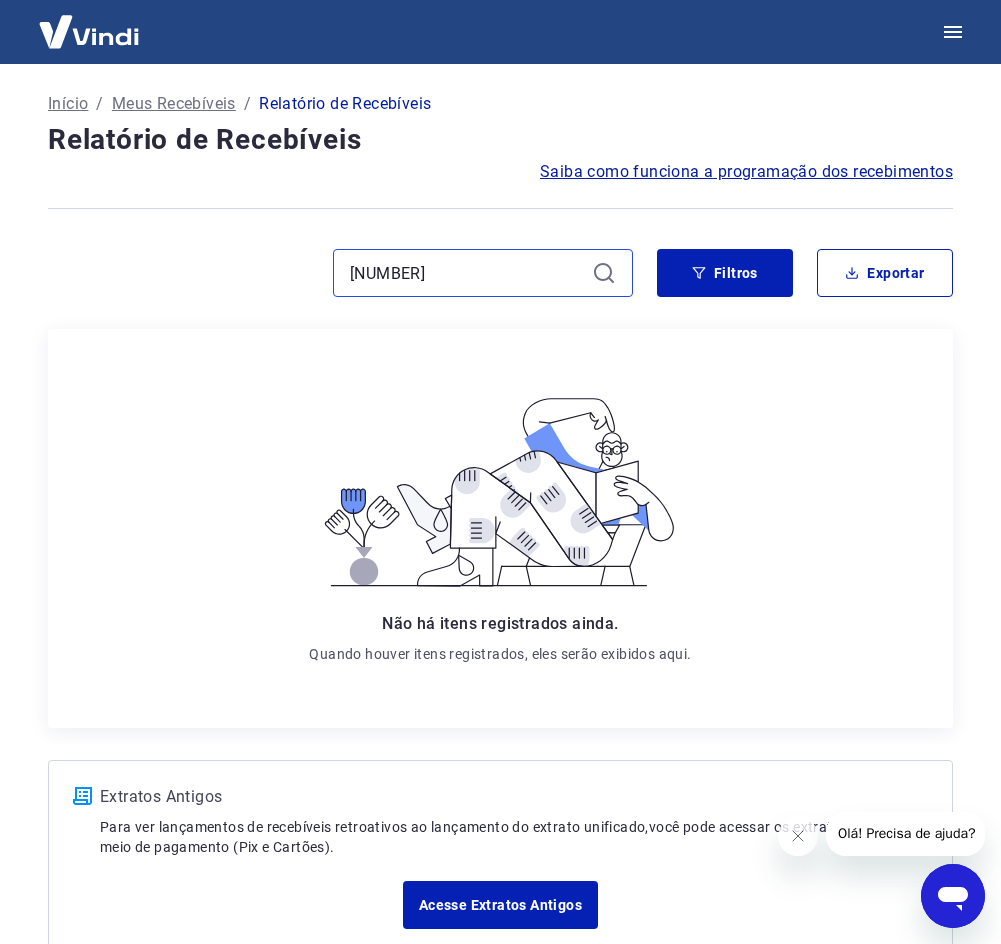 drag, startPoint x: 414, startPoint y: 282, endPoint x: 227, endPoint y: 259, distance: 188.40913 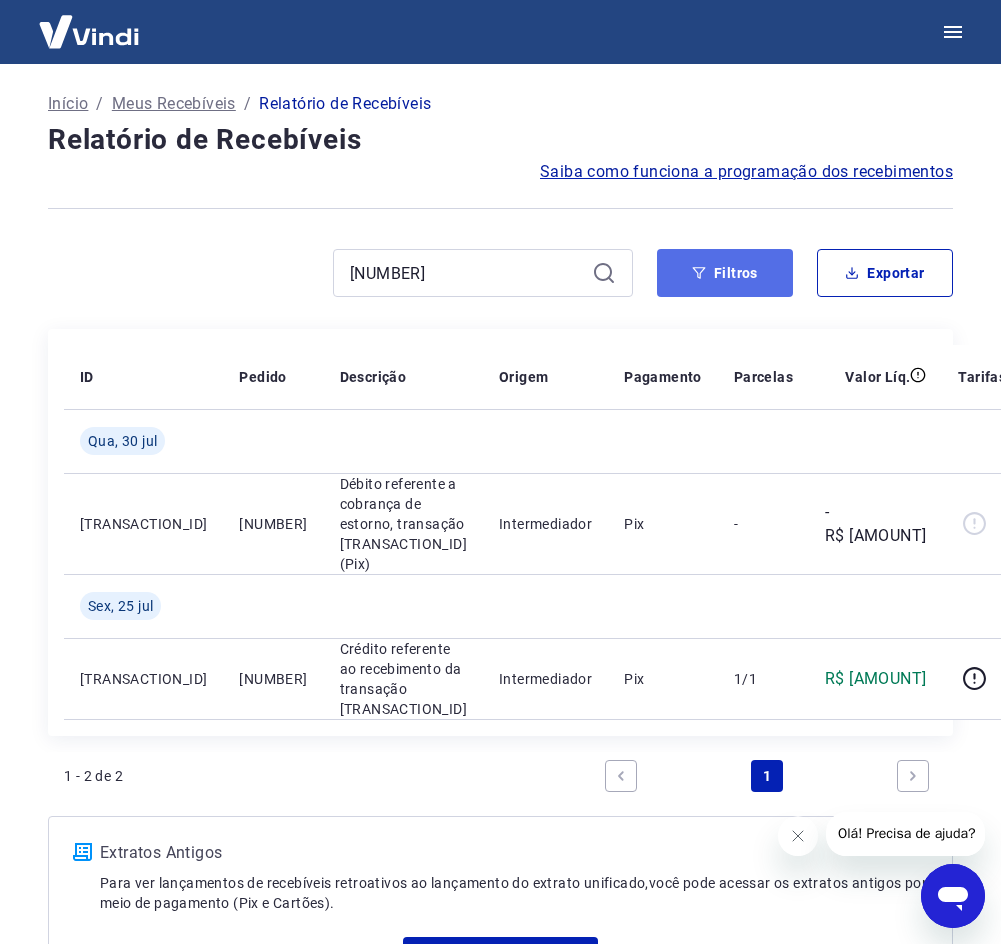 click on "Filtros" at bounding box center [725, 273] 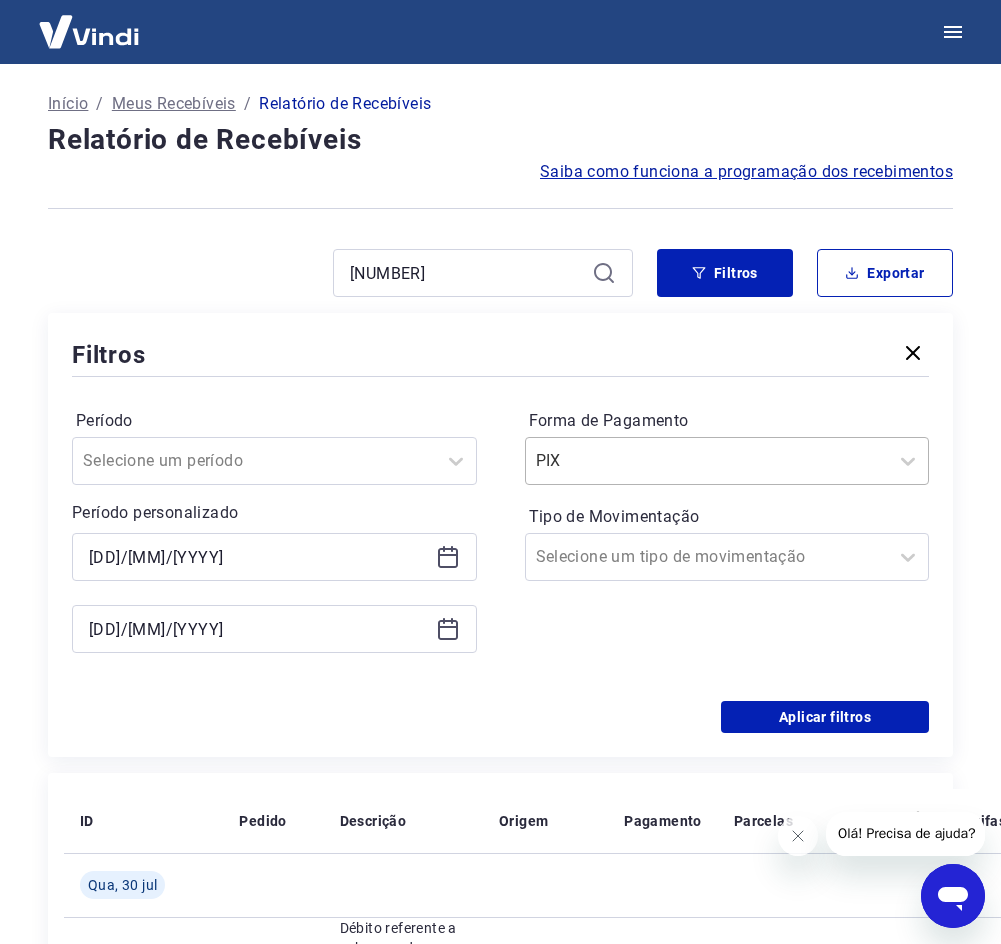 click at bounding box center (707, 461) 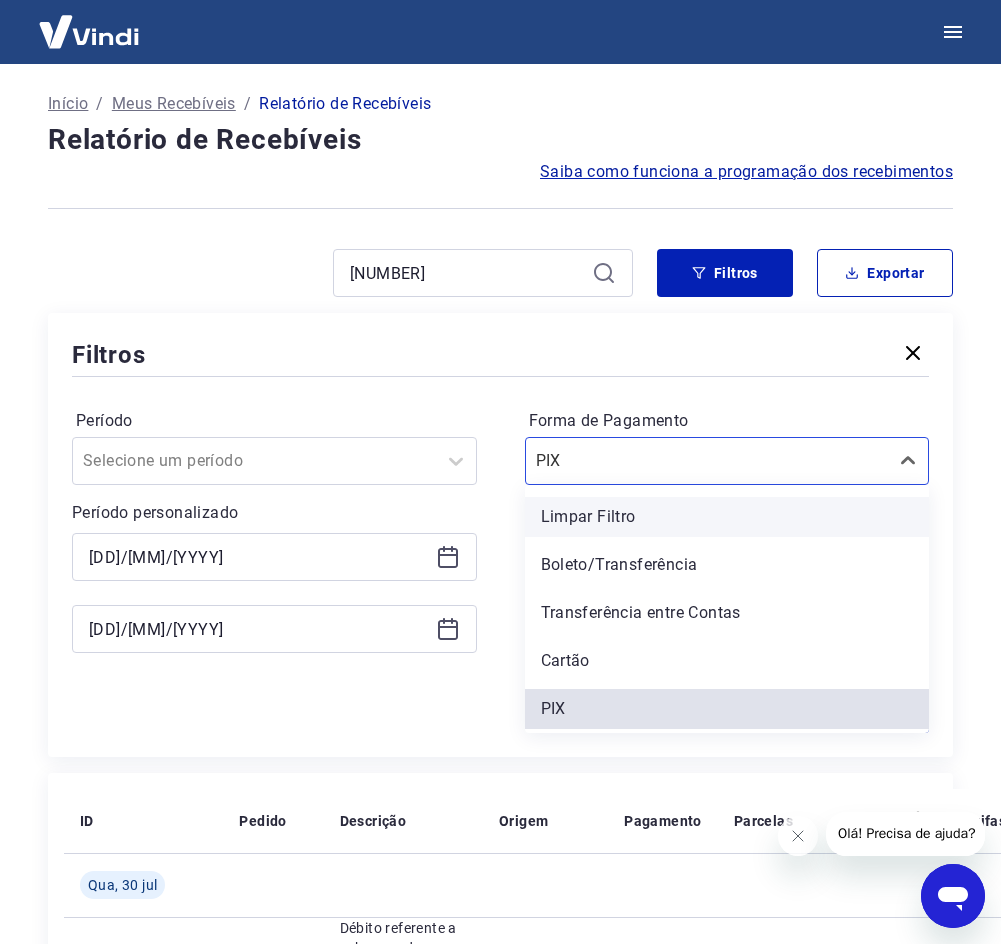 click on "Limpar Filtro" at bounding box center (727, 517) 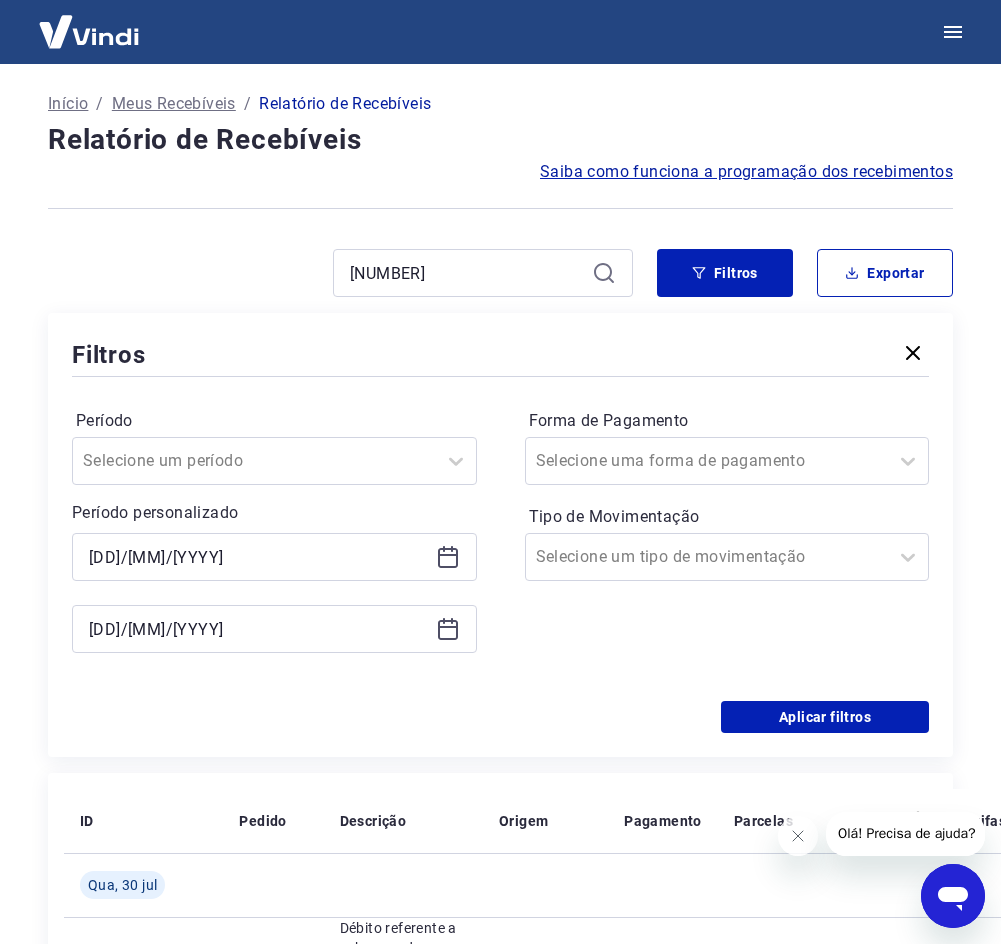 click 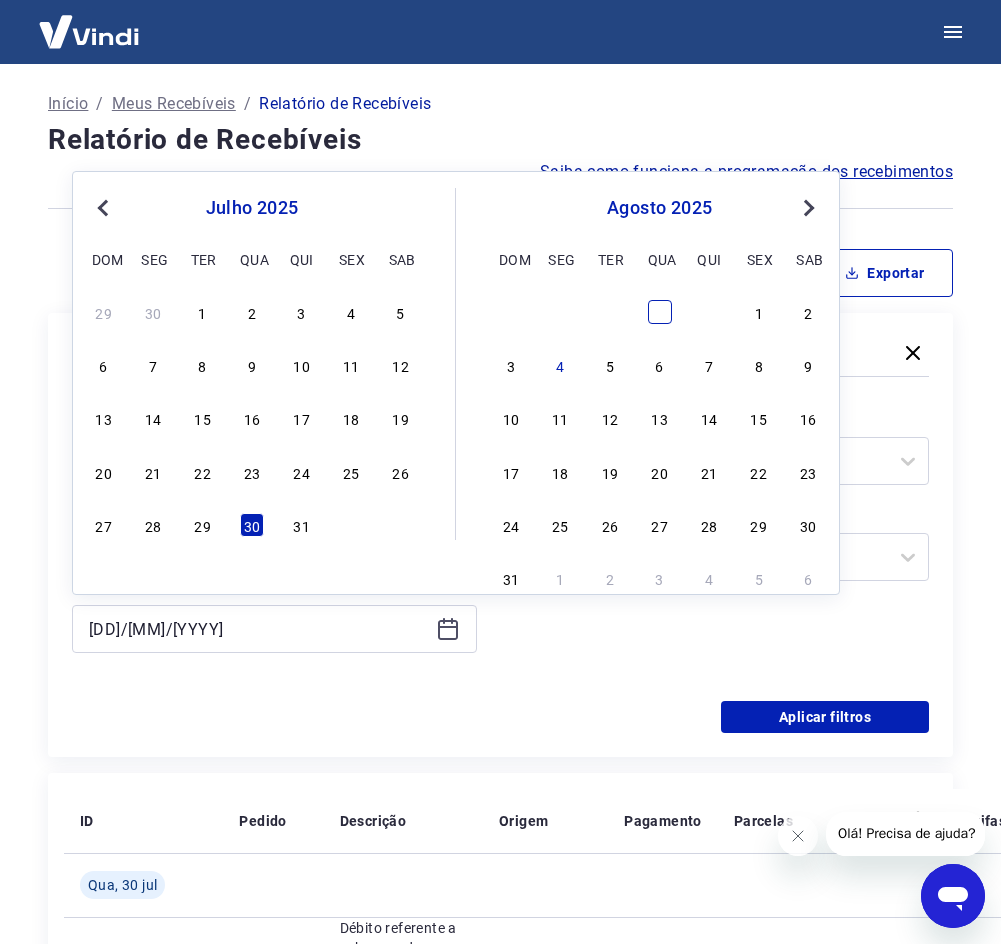 click at bounding box center (660, 312) 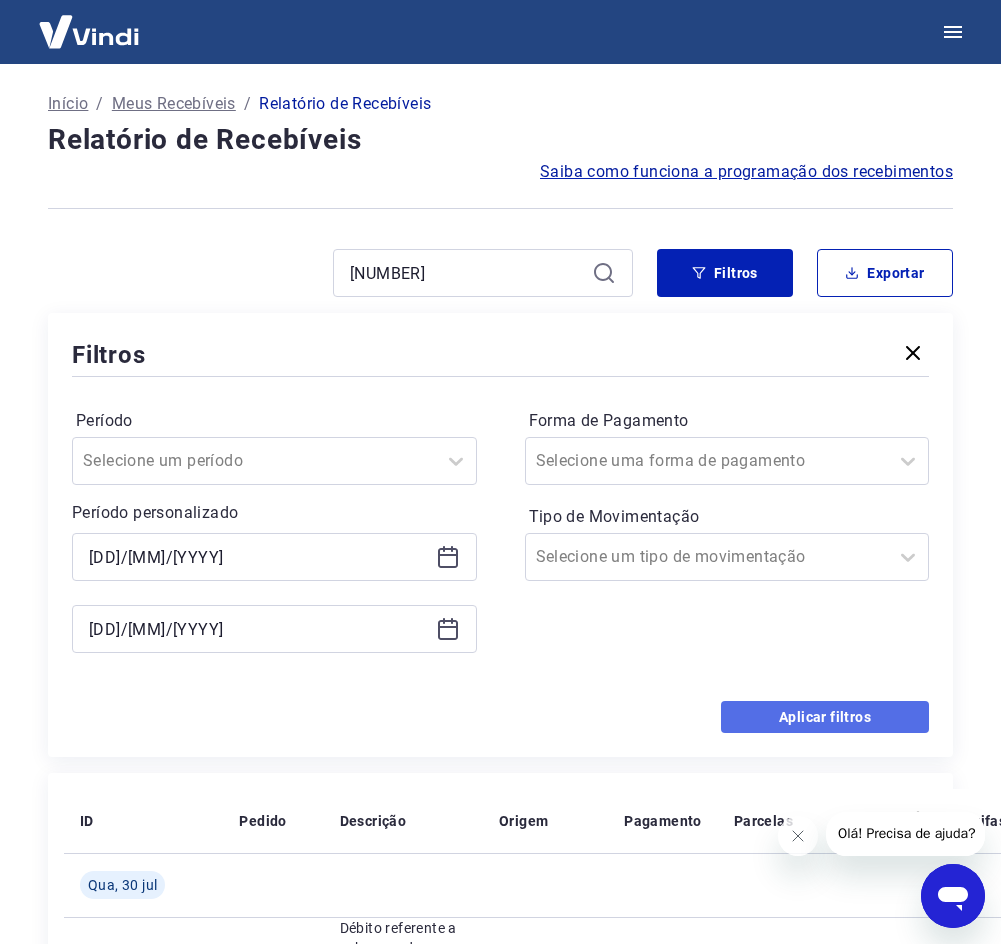 click on "Aplicar filtros" at bounding box center [825, 717] 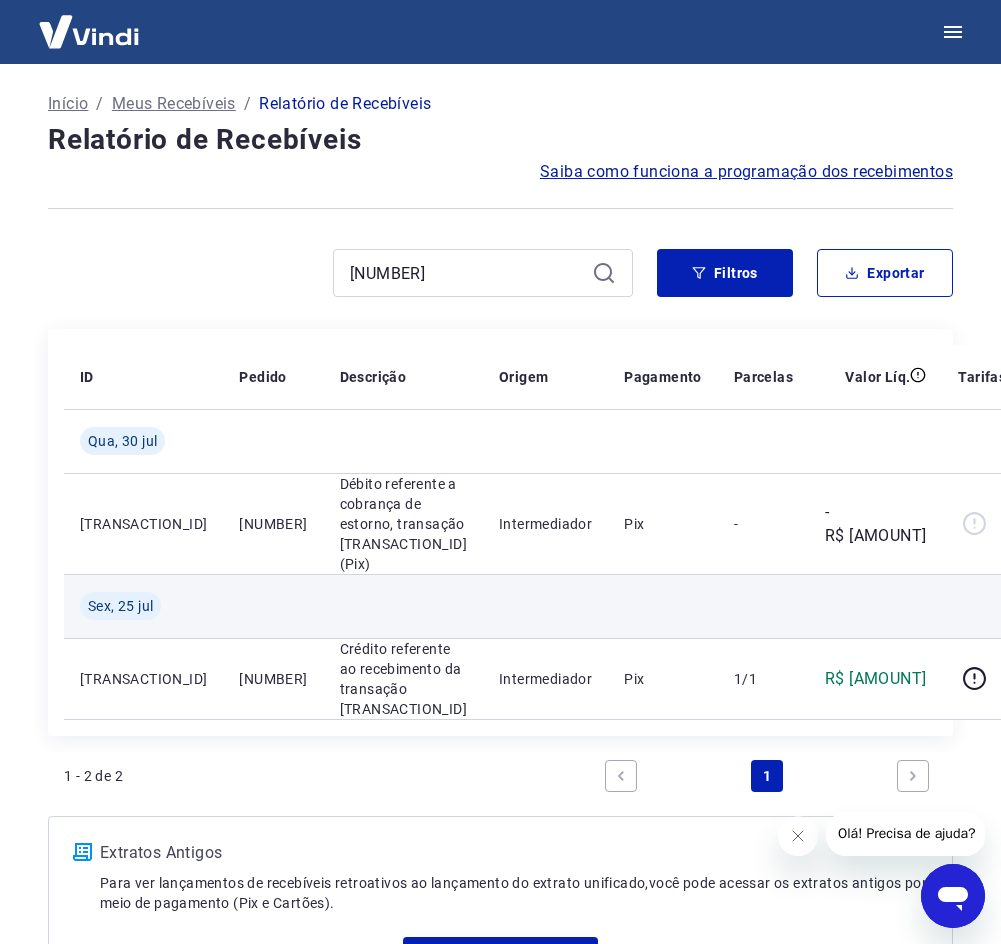 scroll, scrollTop: 156, scrollLeft: 0, axis: vertical 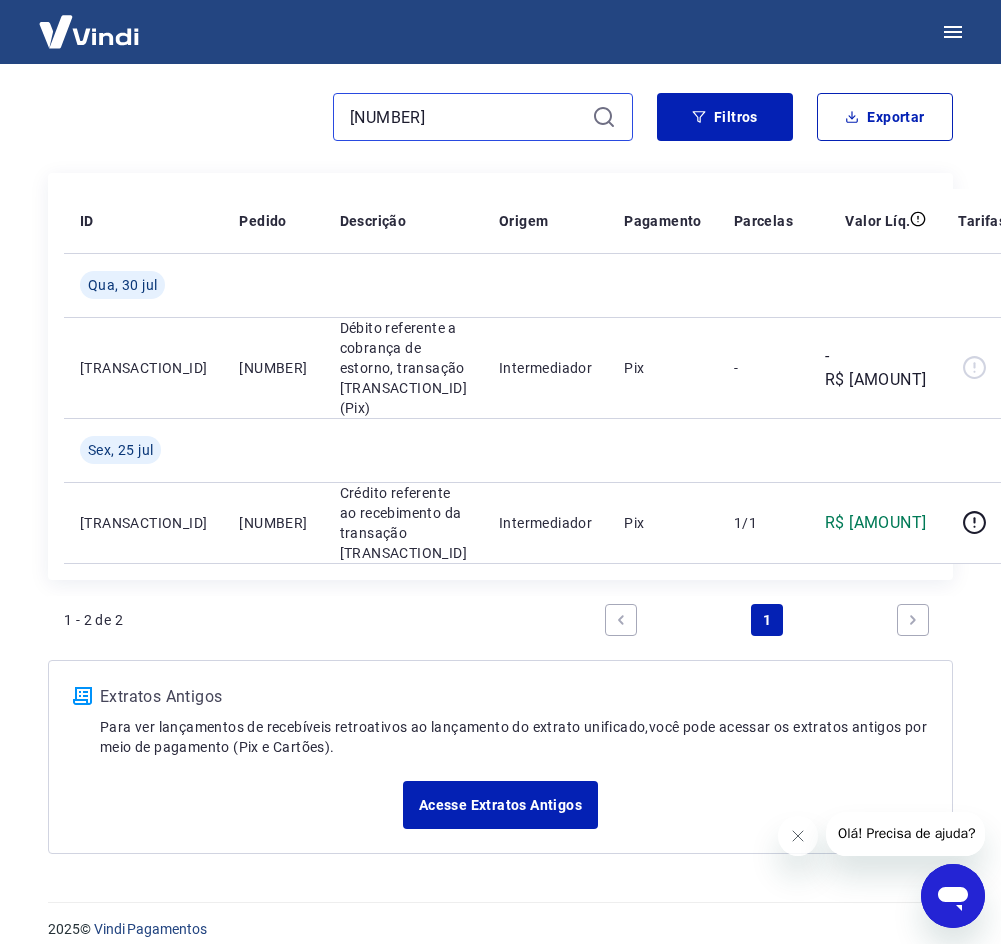 drag, startPoint x: 499, startPoint y: 114, endPoint x: 164, endPoint y: 93, distance: 335.65756 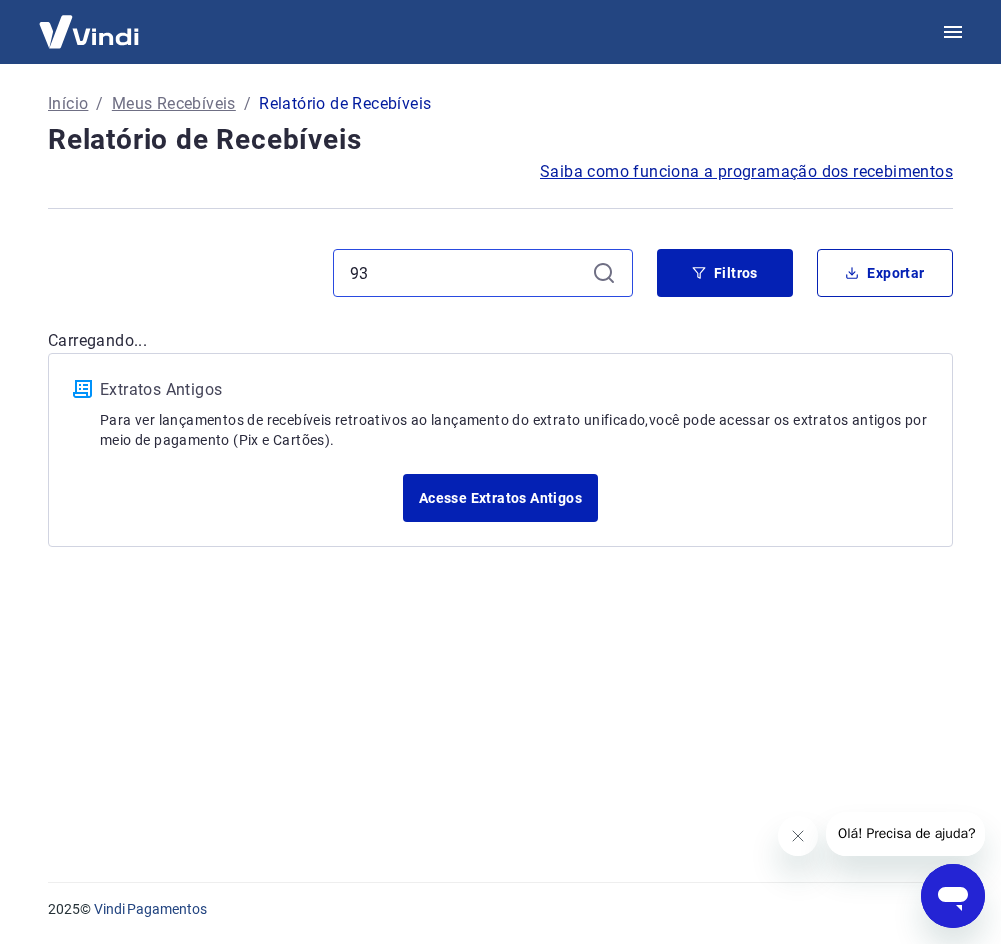 scroll, scrollTop: 0, scrollLeft: 0, axis: both 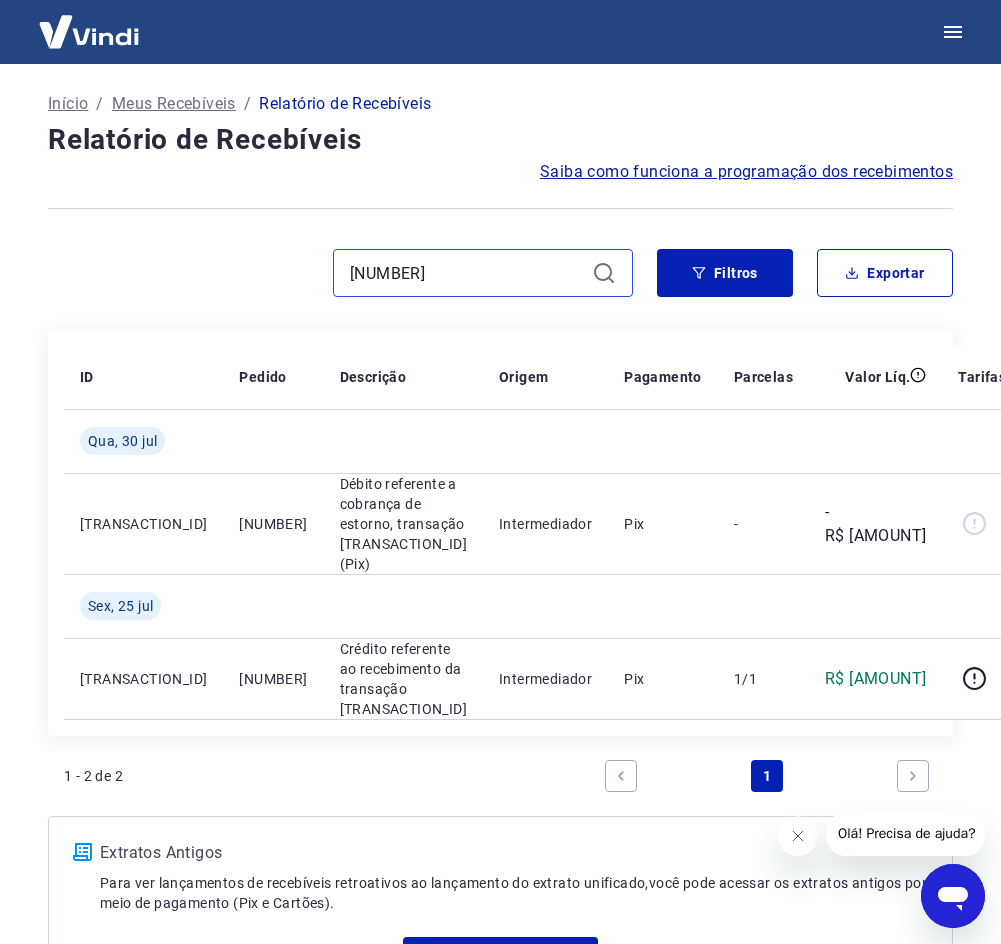 drag, startPoint x: 444, startPoint y: 261, endPoint x: 191, endPoint y: 268, distance: 253.09682 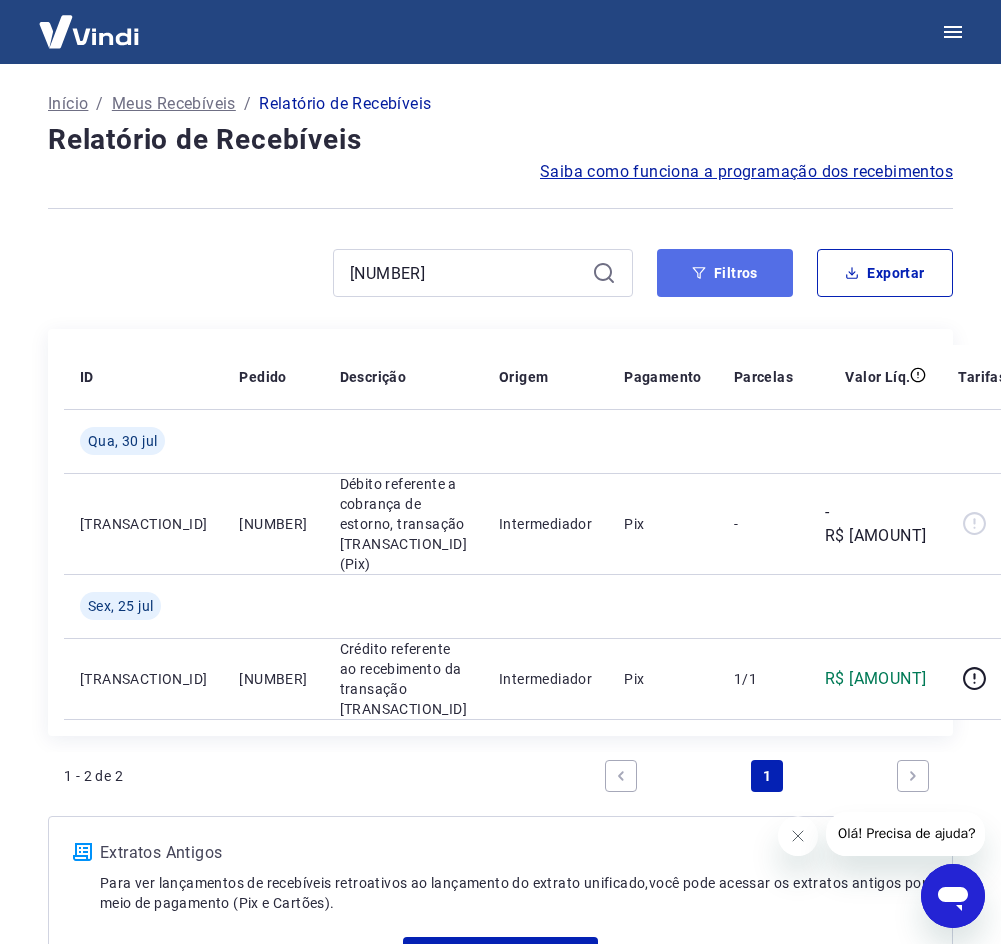 click on "Filtros" at bounding box center (725, 273) 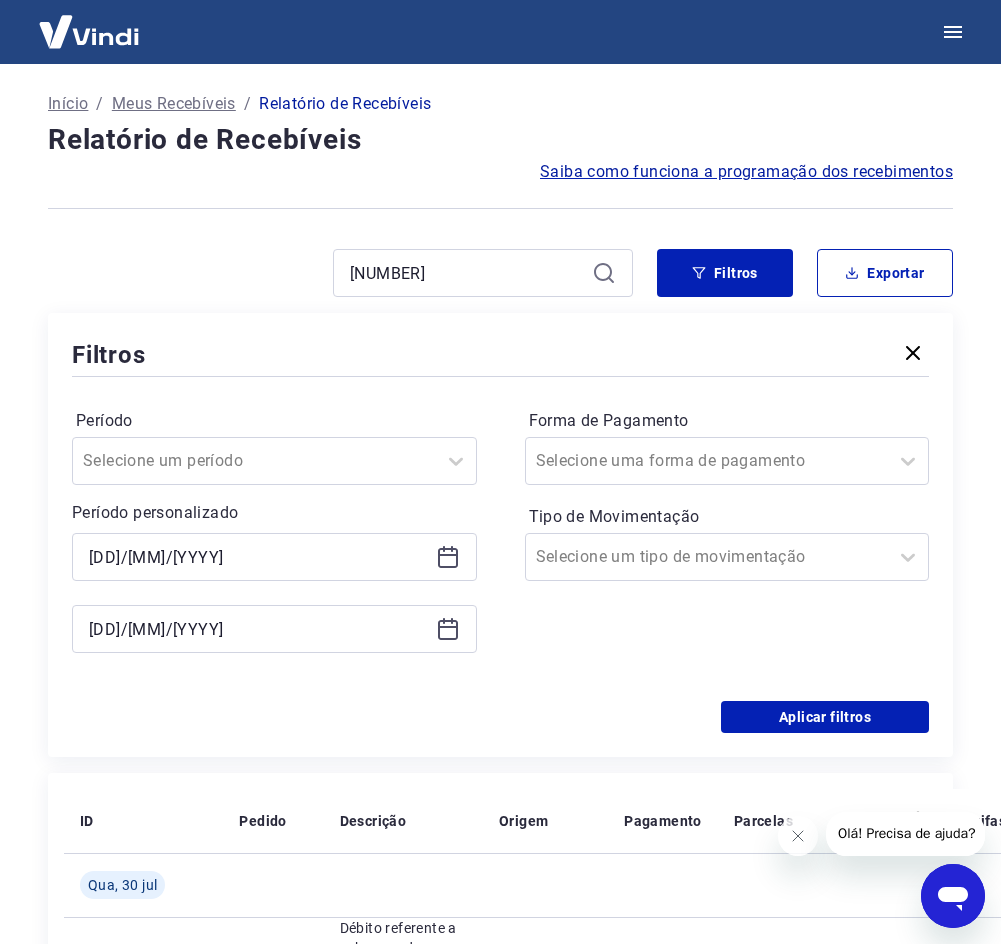 click 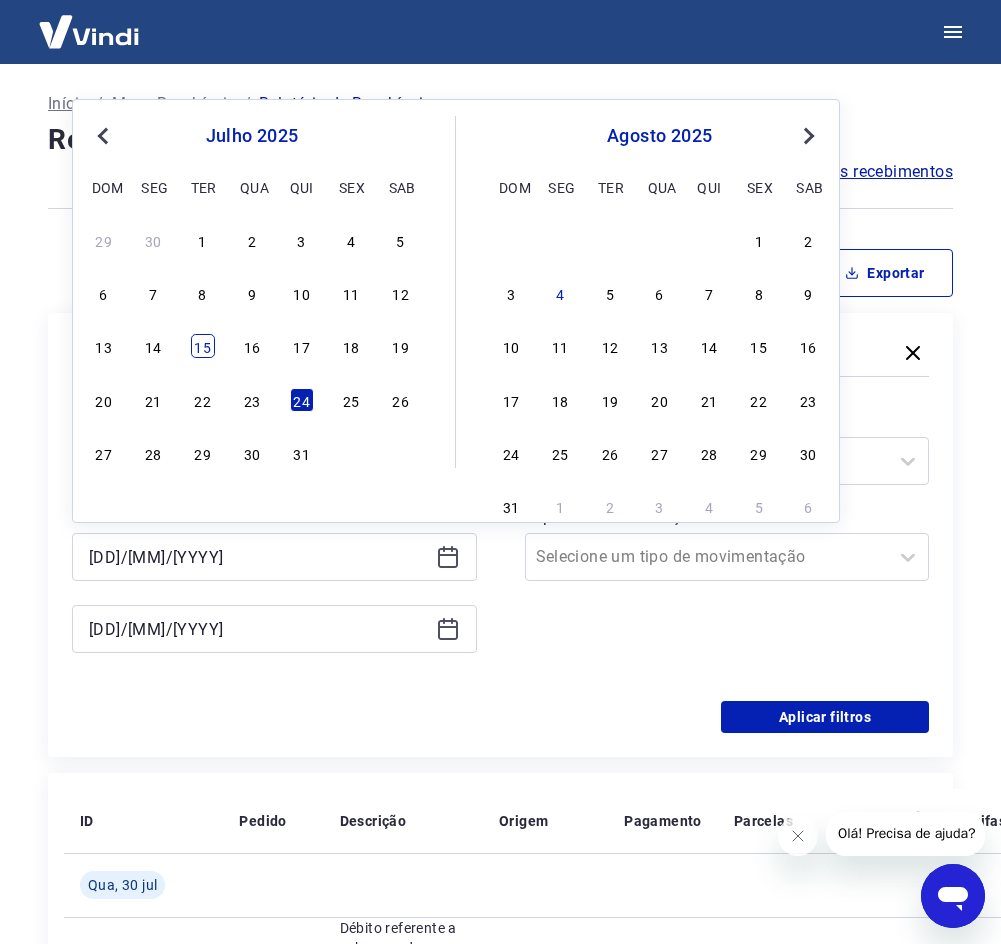 click on "15" at bounding box center (203, 346) 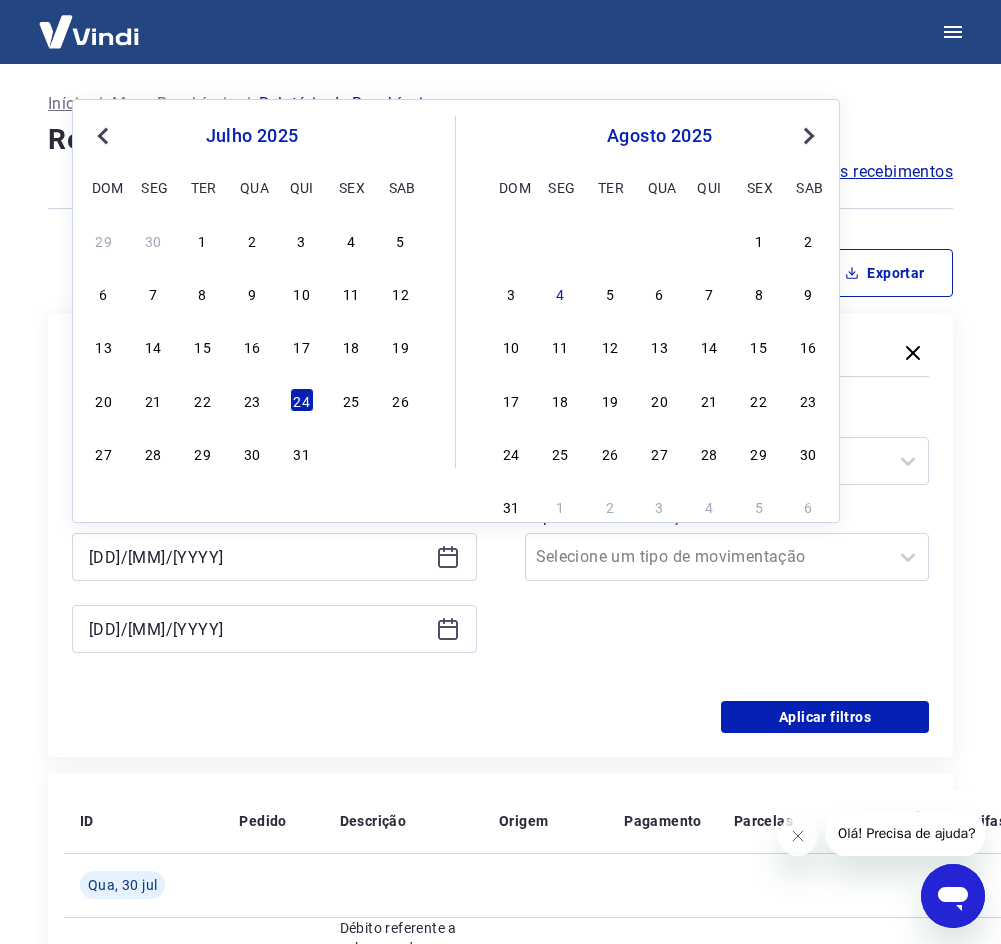 type on "[DD]/[MM]/[YYYY]" 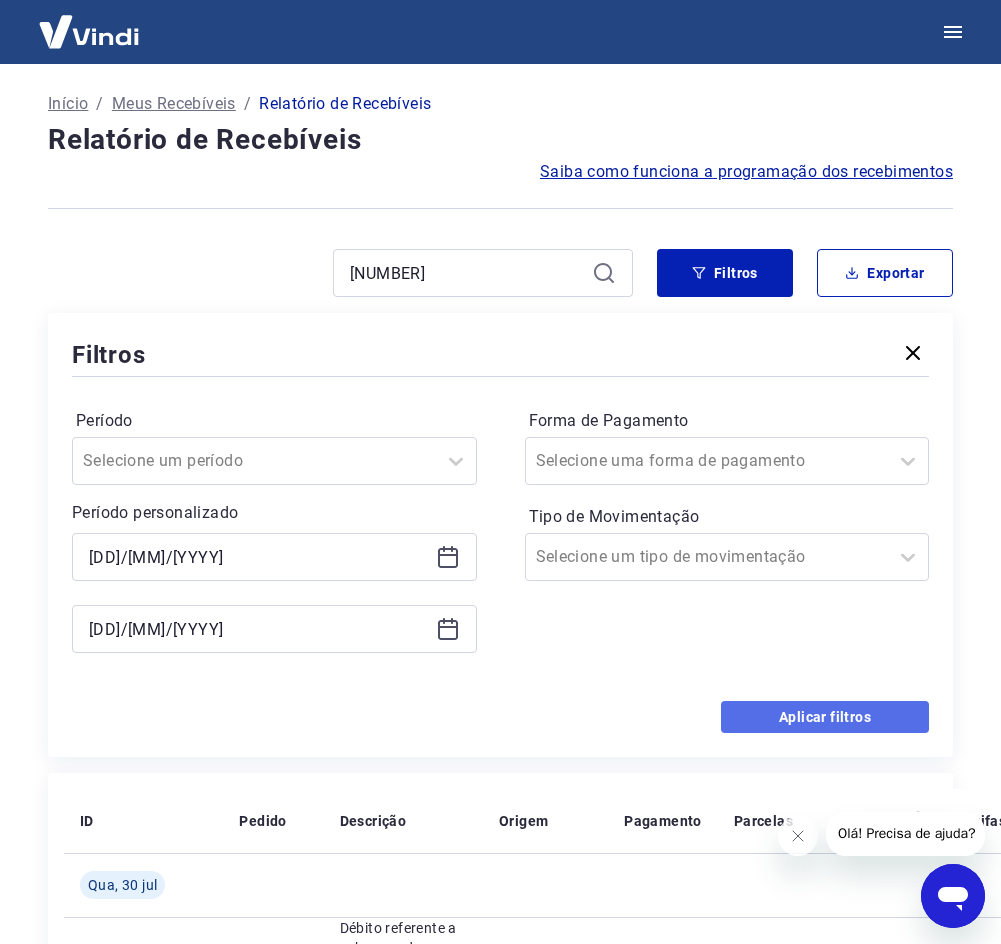 click on "Aplicar filtros" at bounding box center (825, 717) 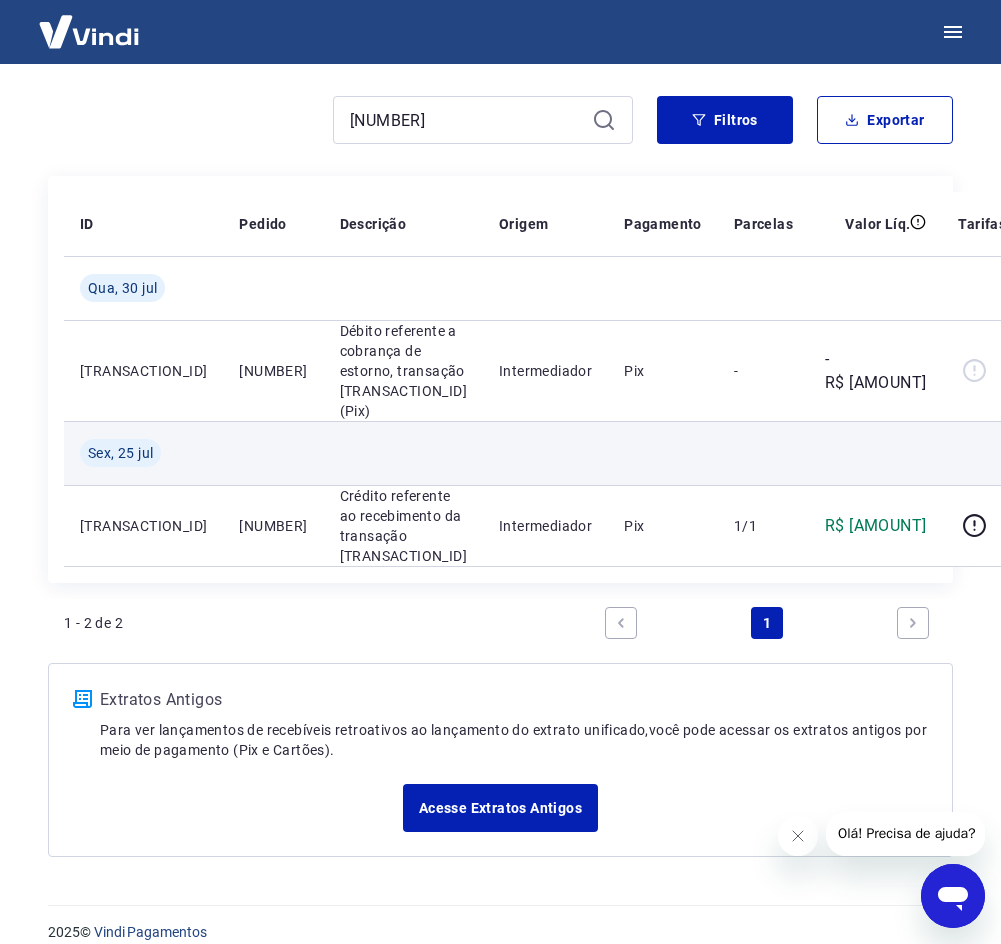 scroll, scrollTop: 156, scrollLeft: 0, axis: vertical 